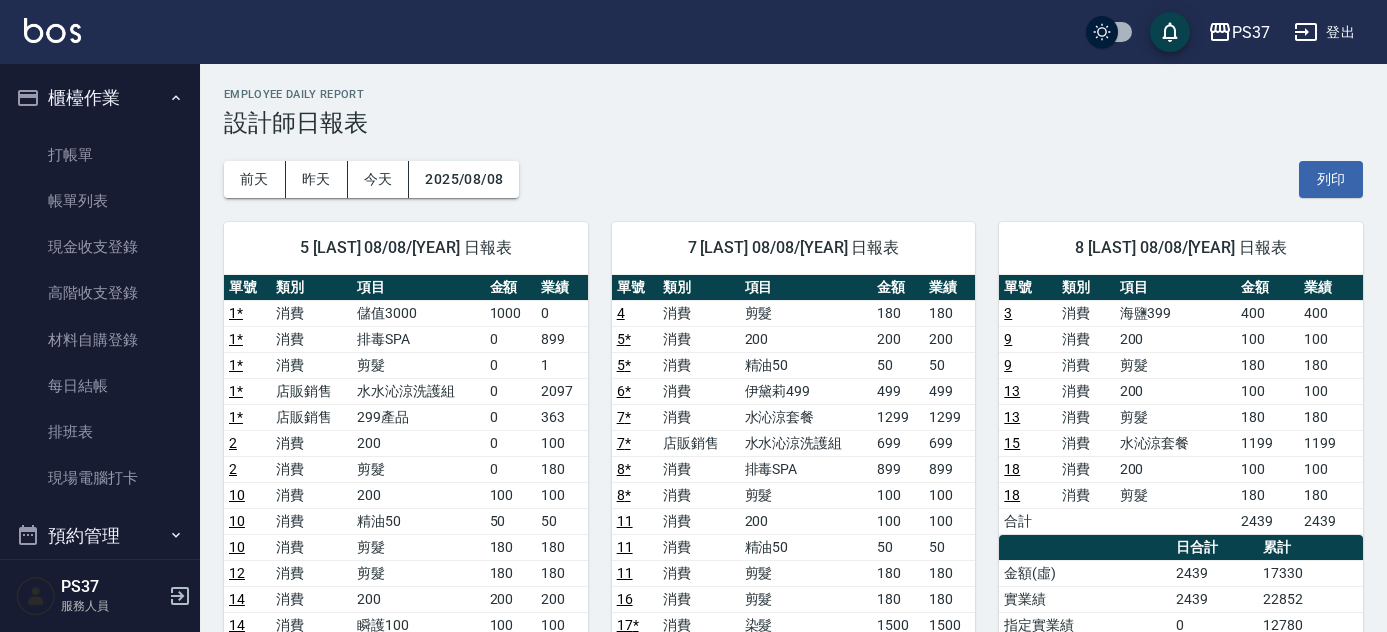 scroll, scrollTop: 272, scrollLeft: 0, axis: vertical 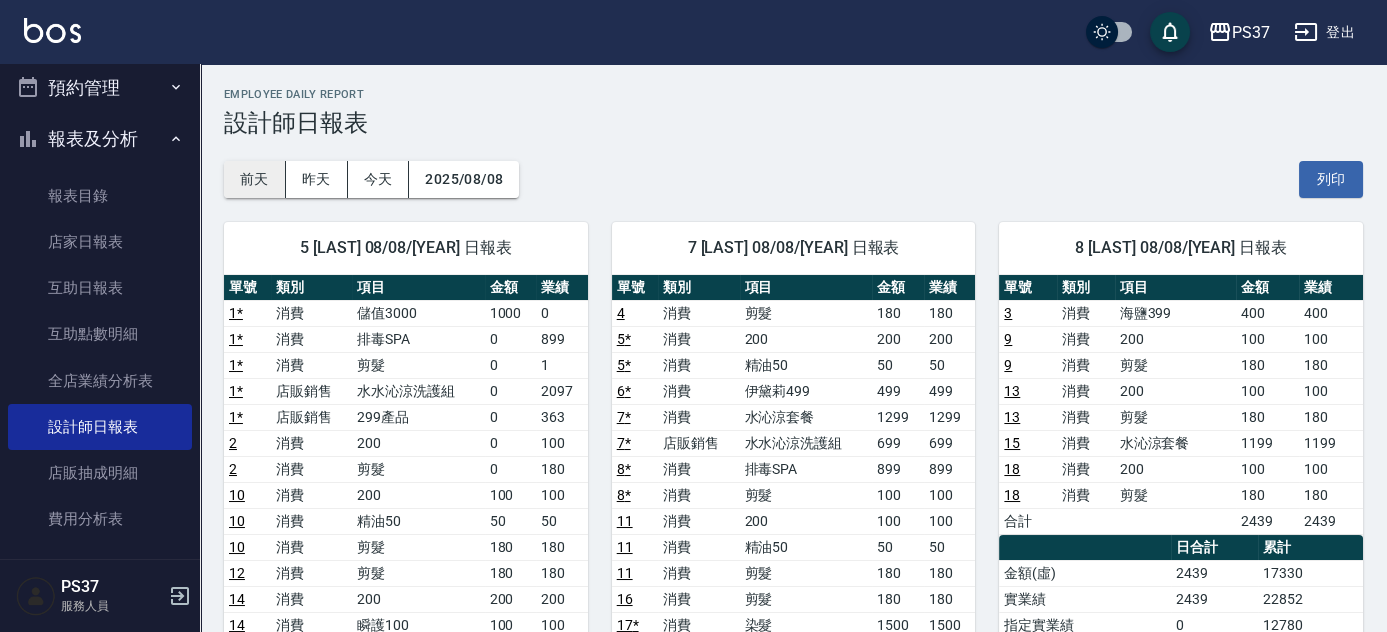 click on "前天" at bounding box center (255, 179) 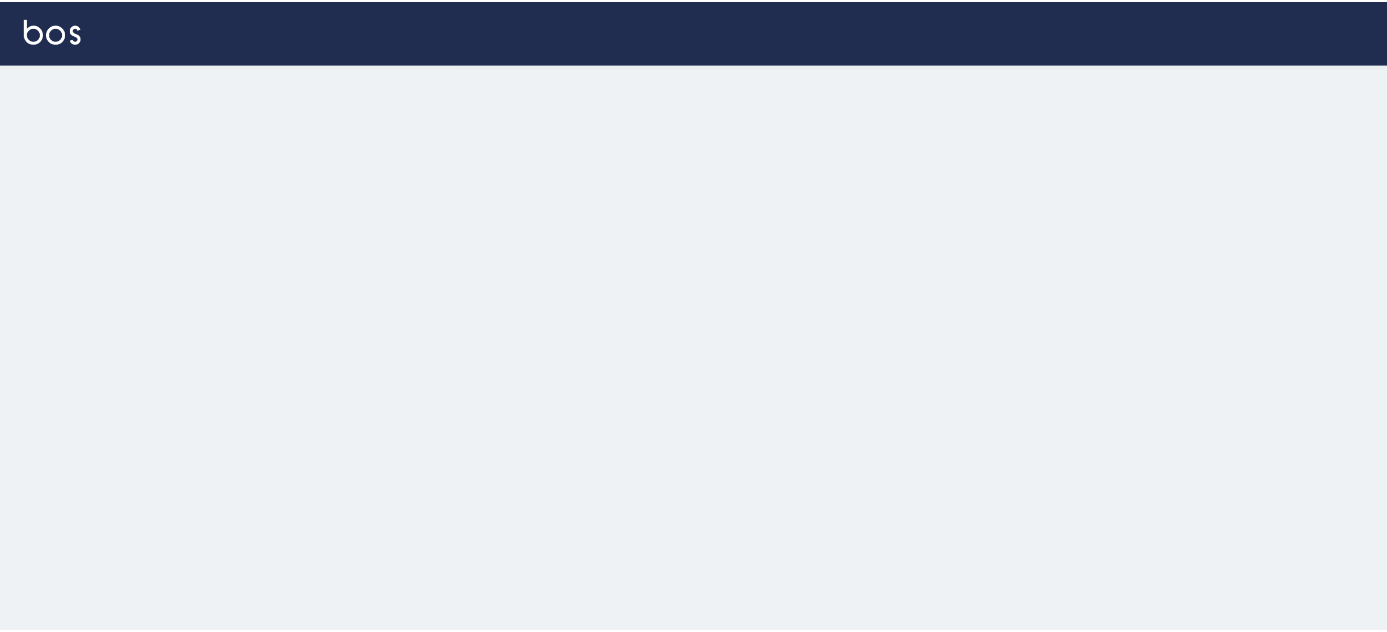 scroll, scrollTop: 0, scrollLeft: 0, axis: both 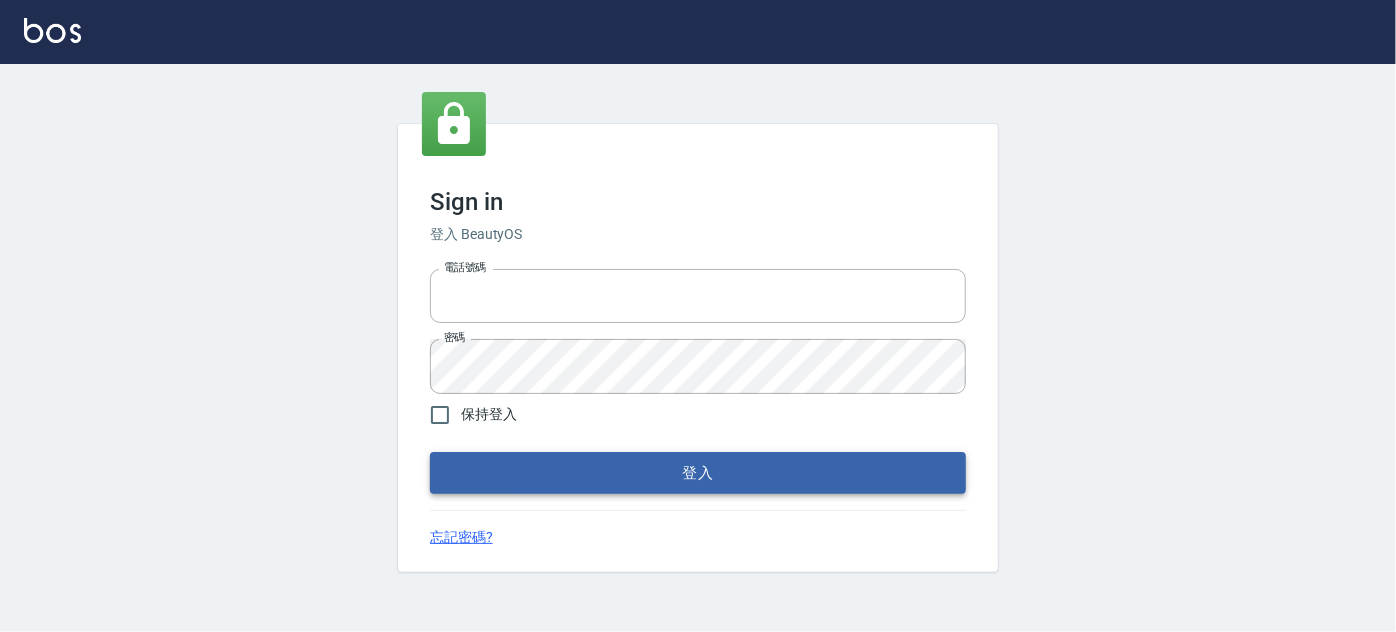 type on "037692666" 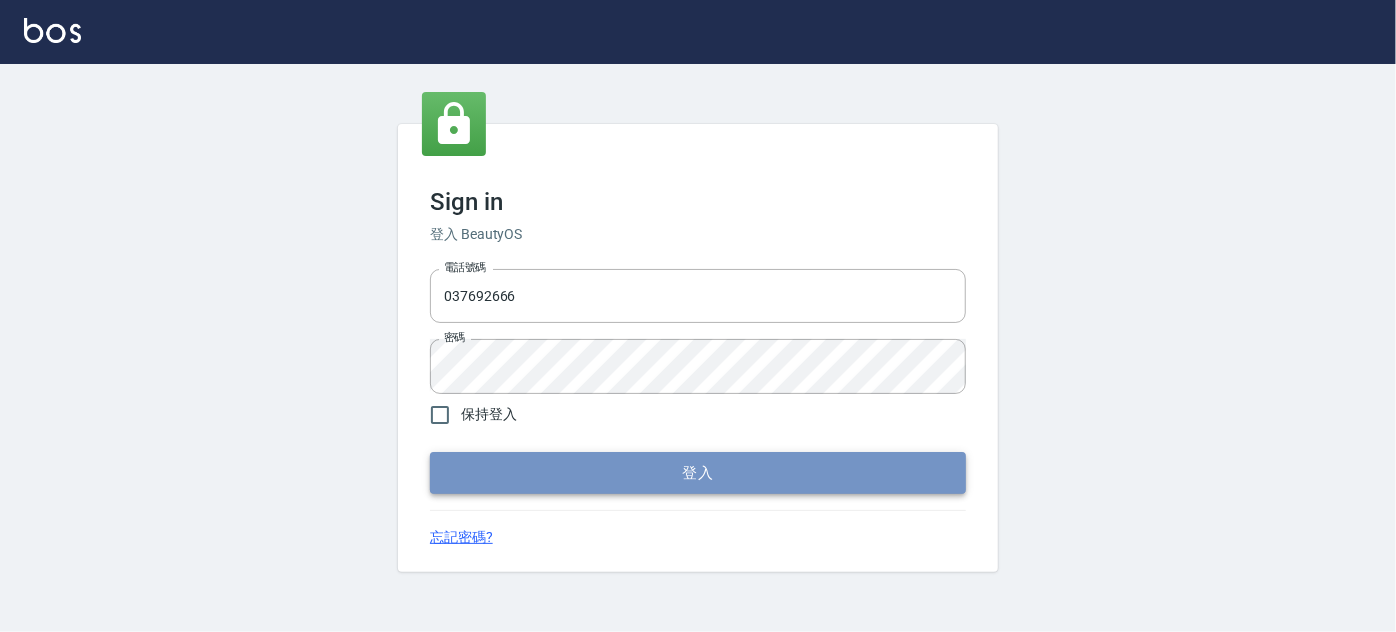click on "登入" at bounding box center [698, 473] 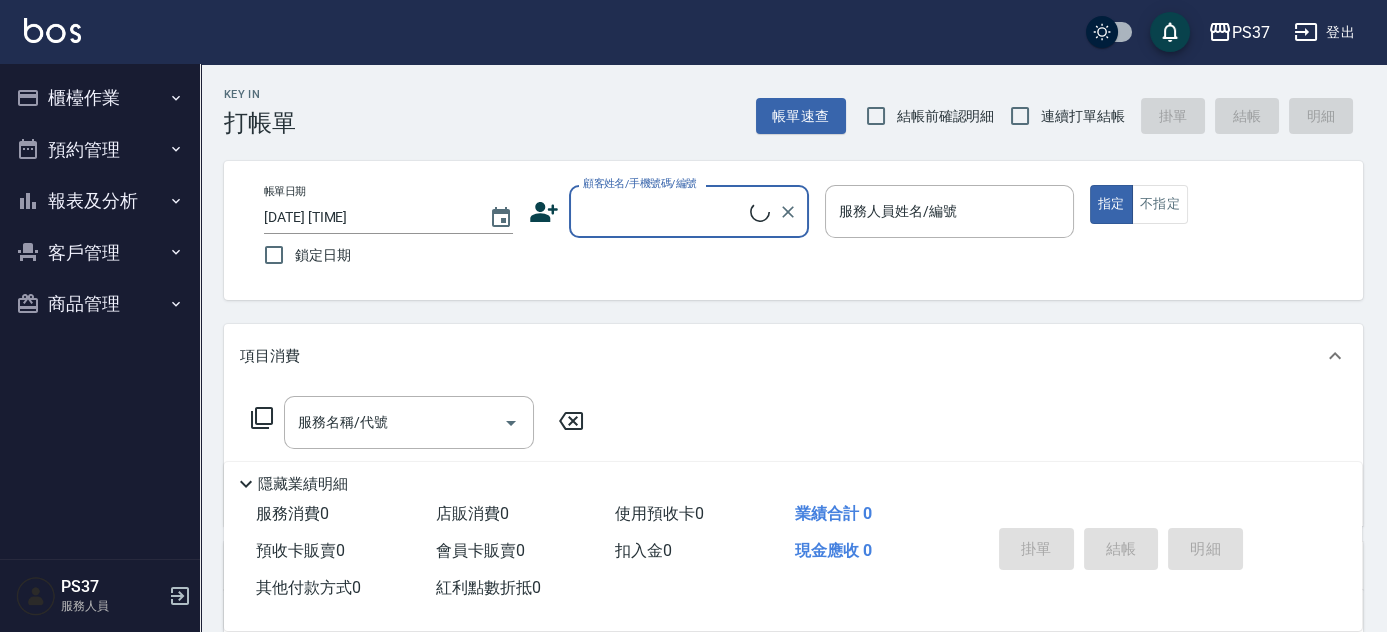 click on "報表及分析" at bounding box center [100, 201] 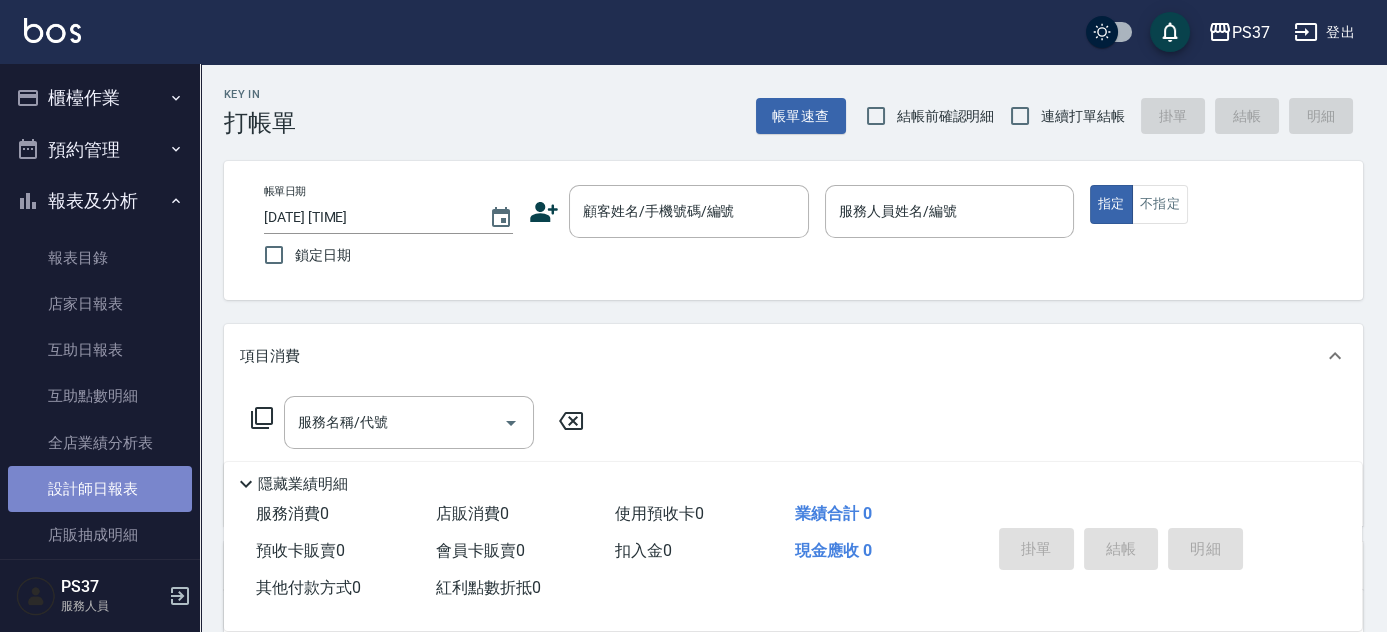 click on "設計師日報表" at bounding box center (100, 489) 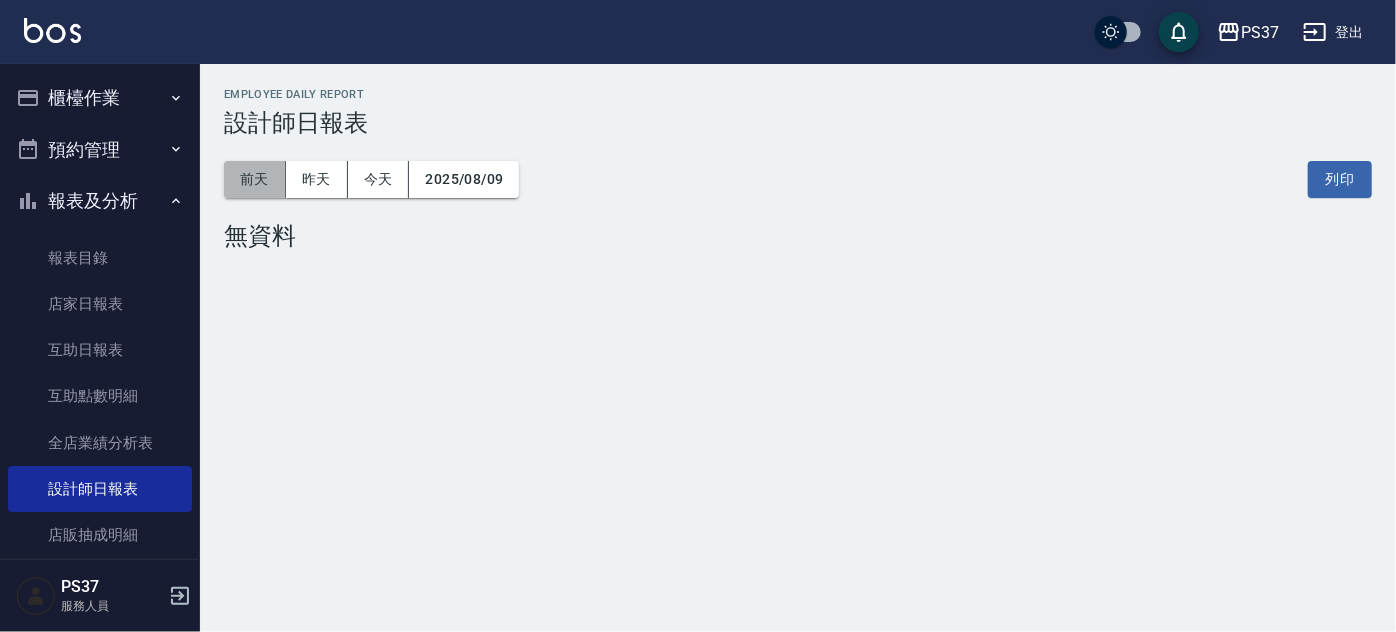 click on "前天" at bounding box center [255, 179] 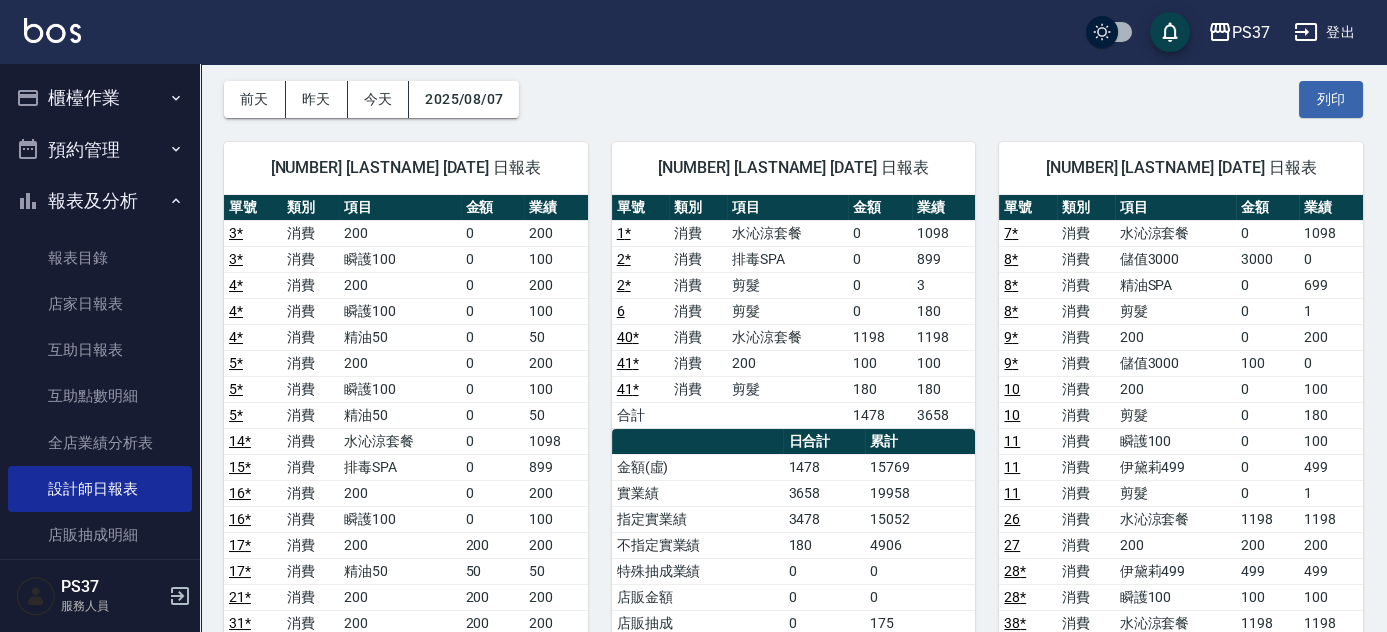 scroll, scrollTop: 0, scrollLeft: 0, axis: both 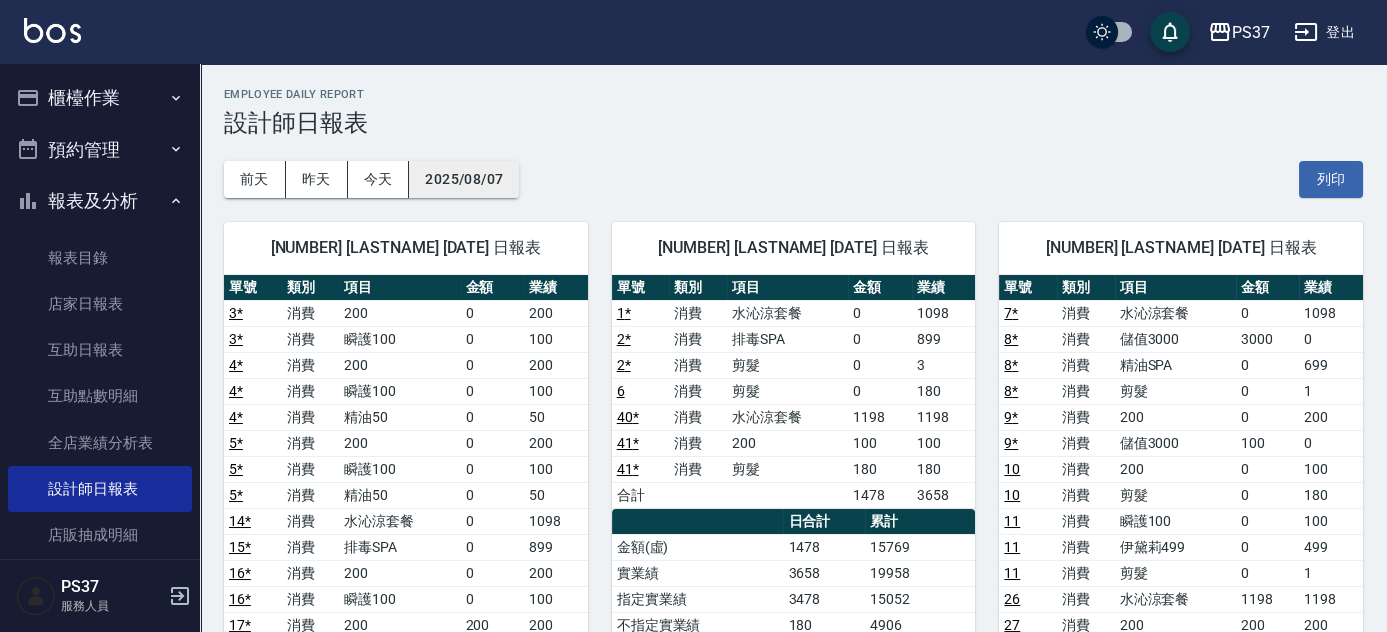 click on "2025/08/07" at bounding box center (464, 179) 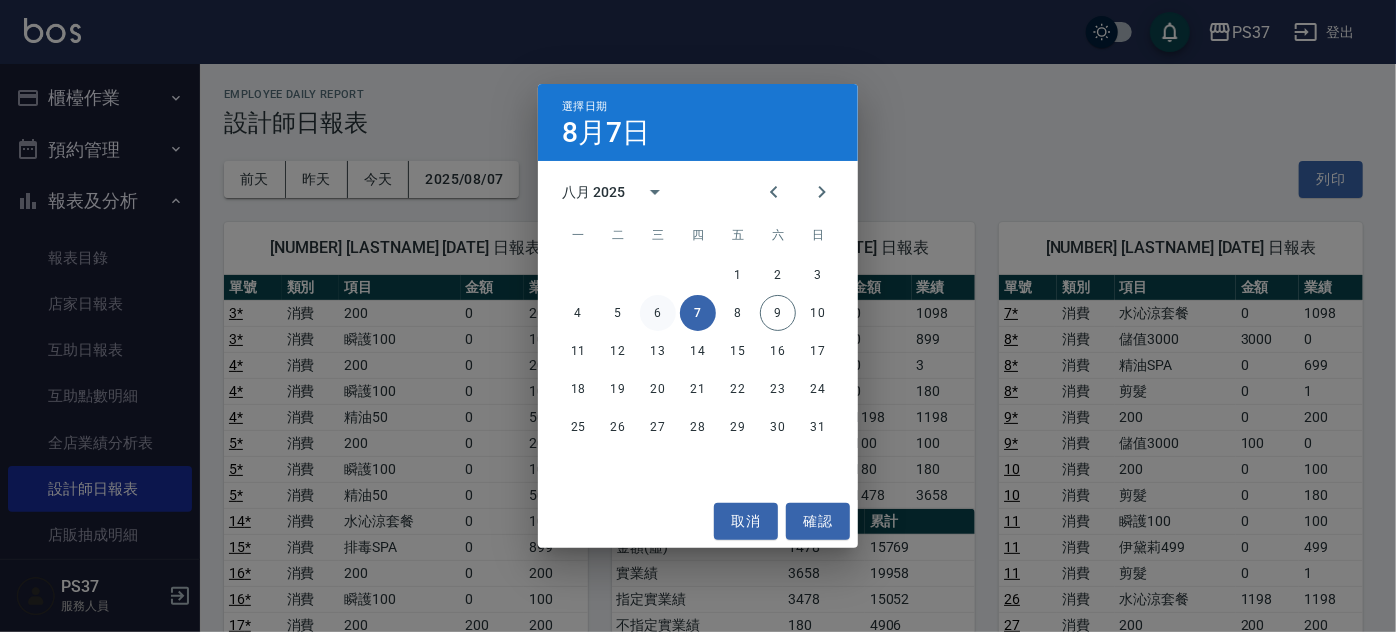 click on "6" at bounding box center (658, 313) 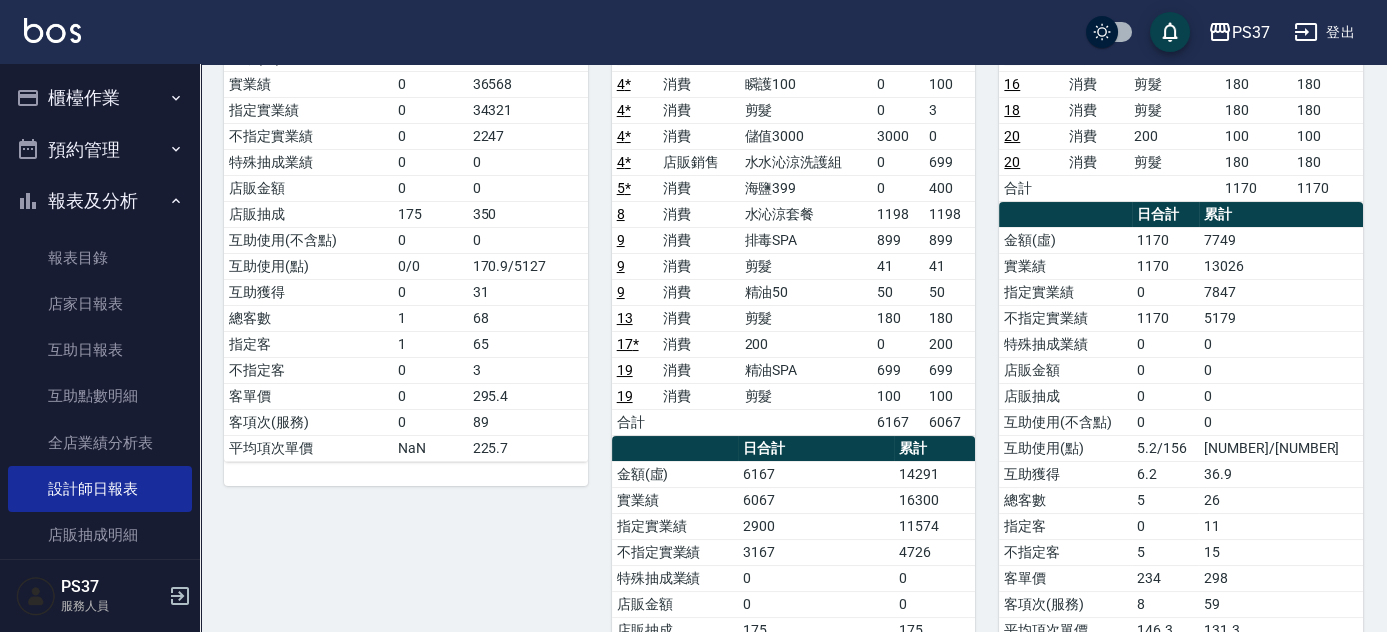 scroll, scrollTop: 0, scrollLeft: 0, axis: both 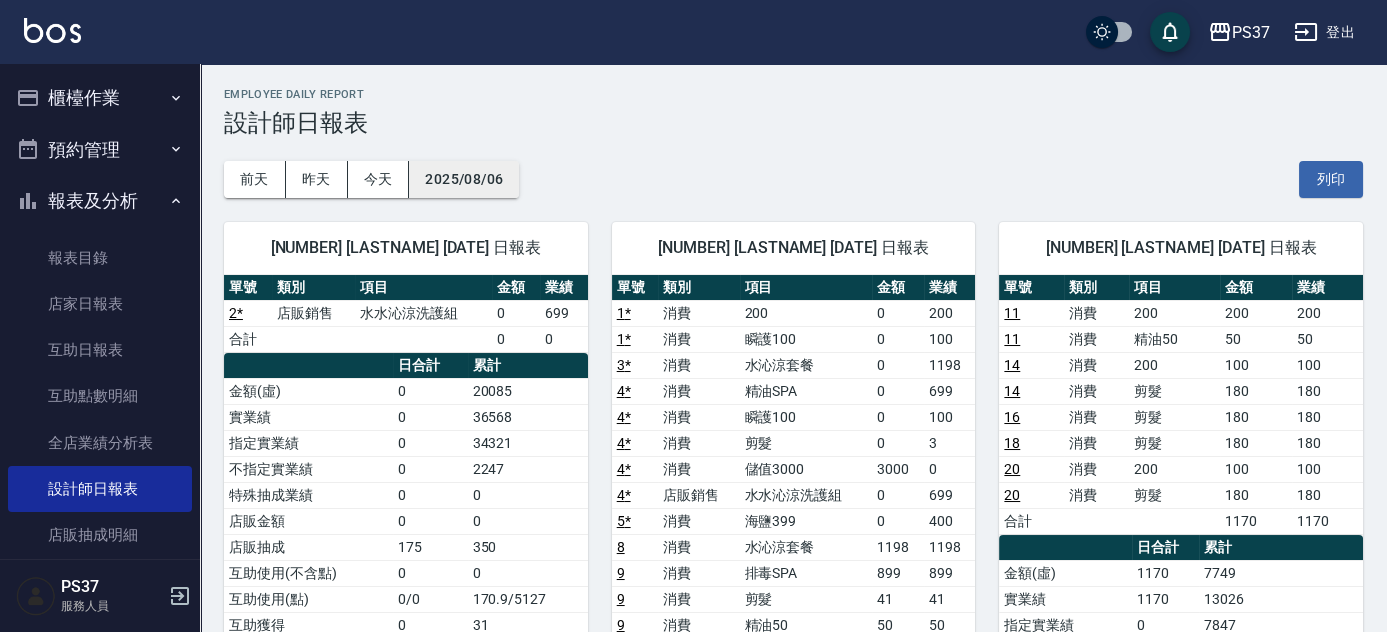 click on "2025/08/06" at bounding box center [464, 179] 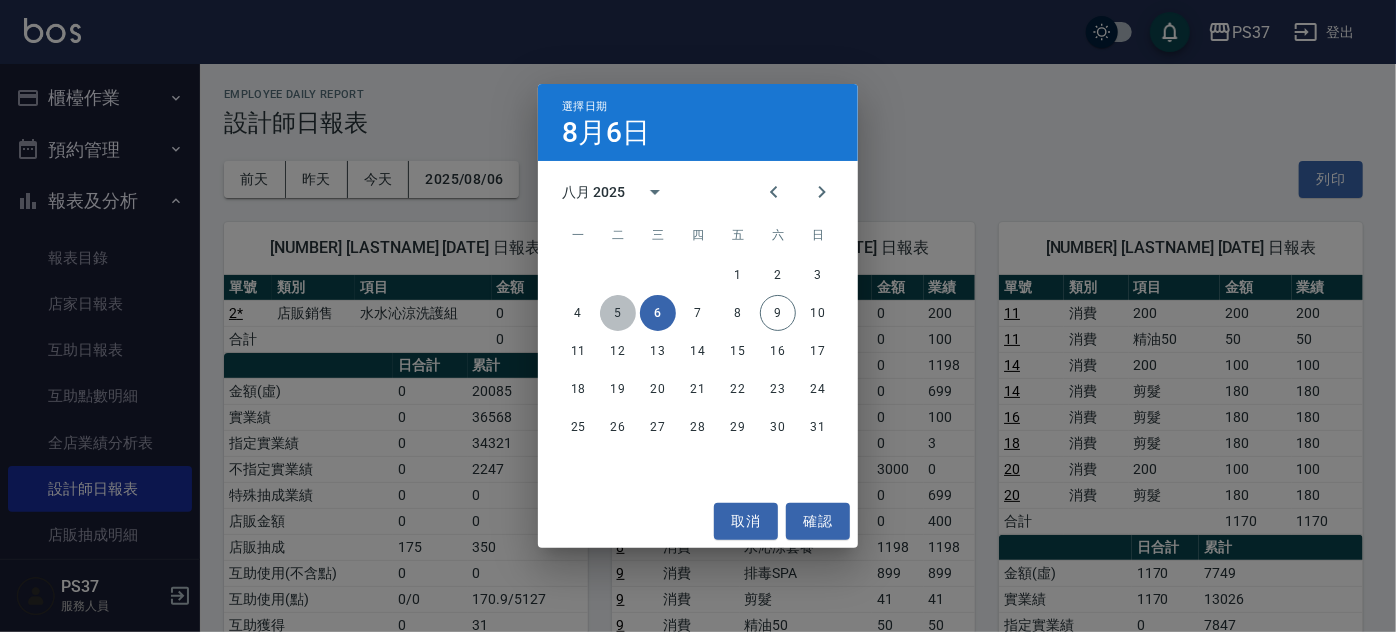 click on "5" at bounding box center (618, 313) 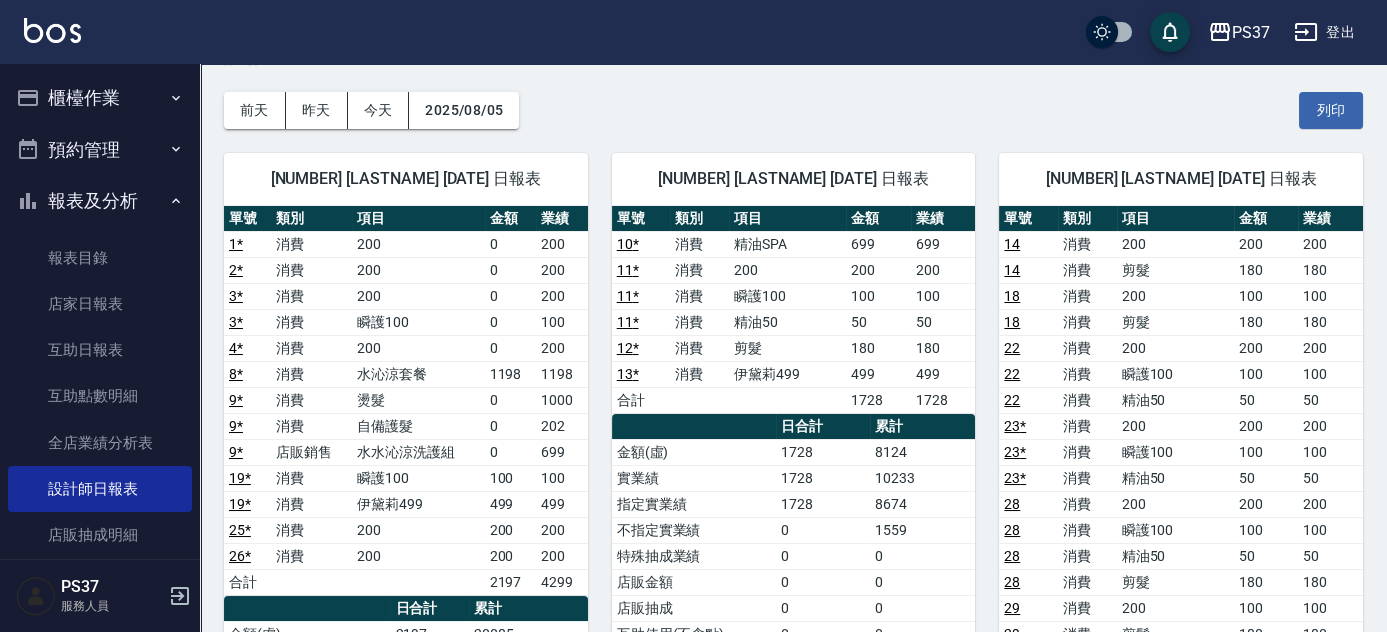 scroll, scrollTop: 0, scrollLeft: 0, axis: both 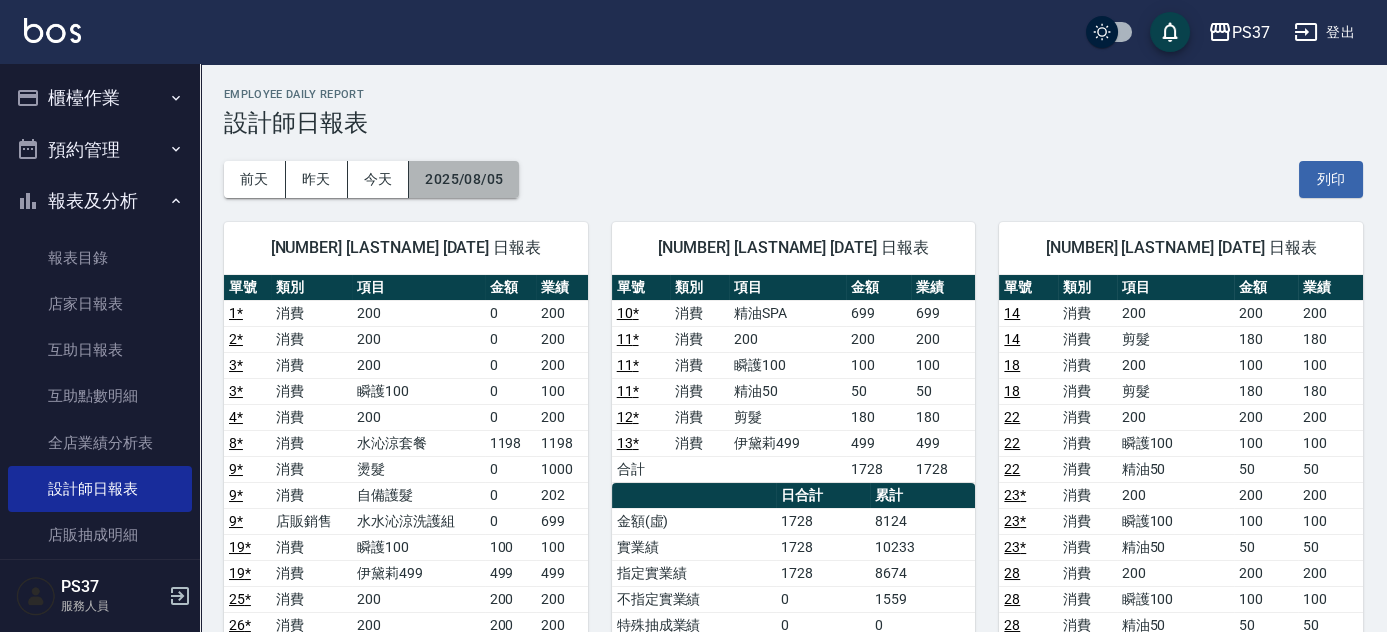 click on "2025/08/05" at bounding box center (464, 179) 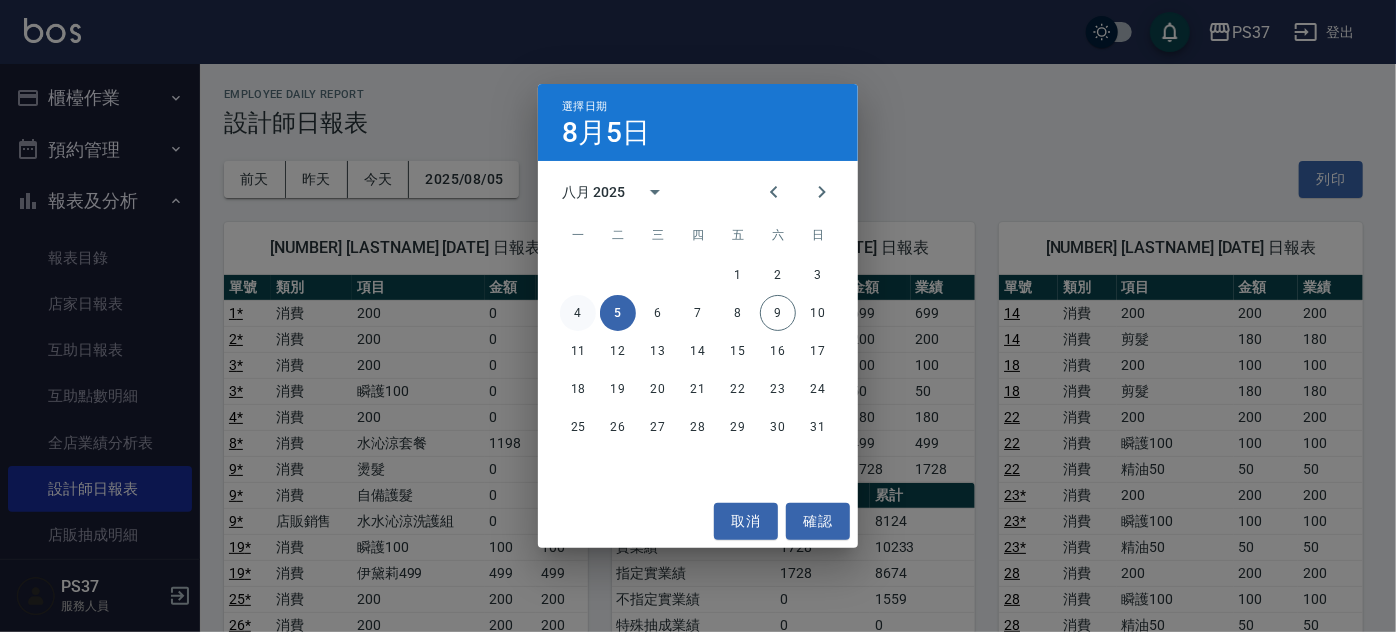 click on "4" at bounding box center (578, 313) 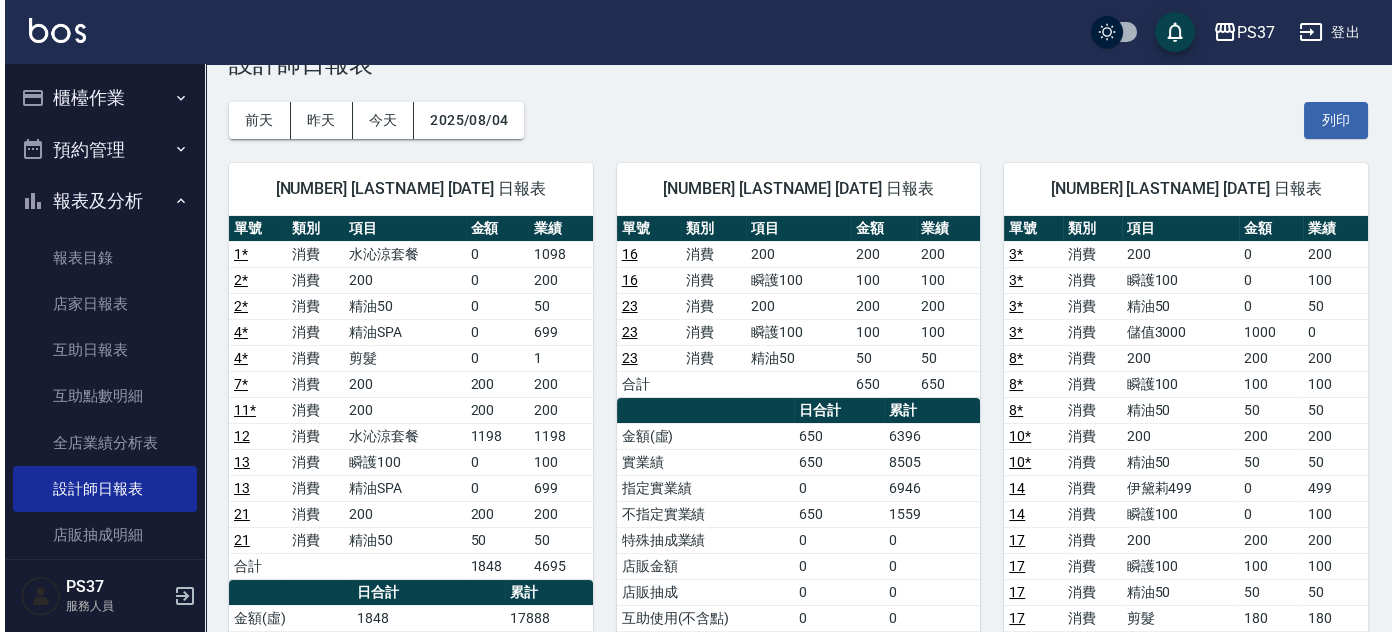 scroll, scrollTop: 90, scrollLeft: 0, axis: vertical 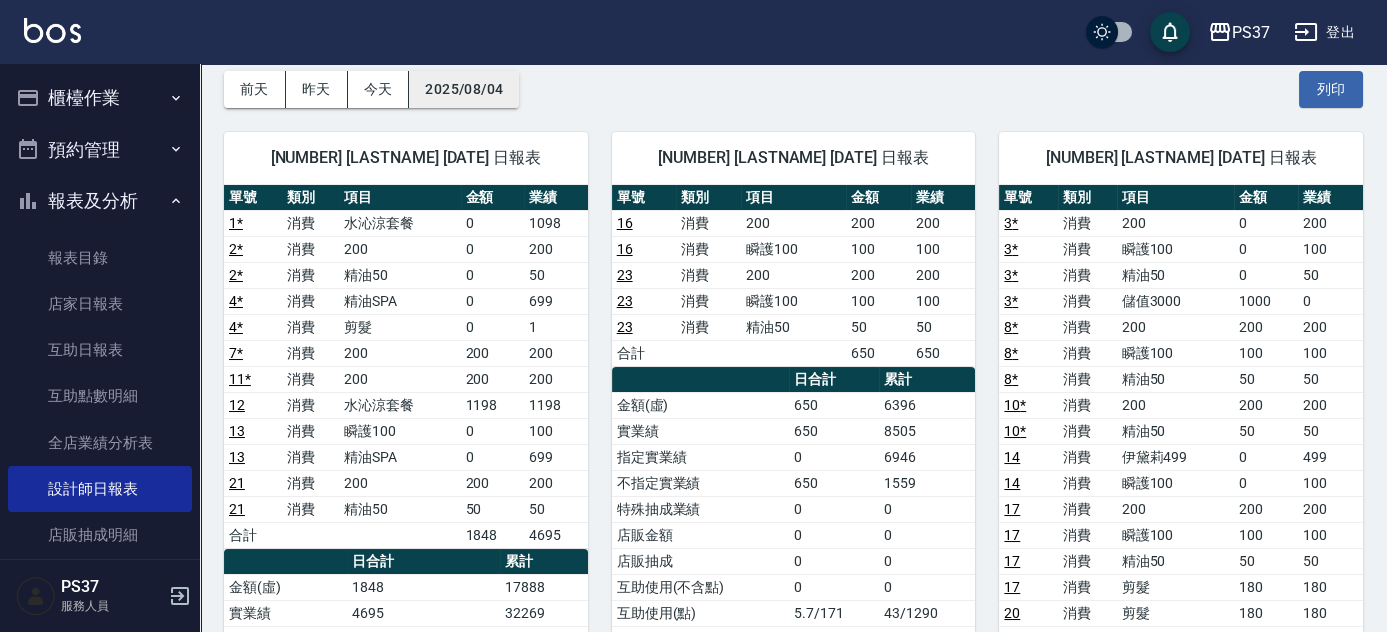 click on "2025/08/04" at bounding box center [464, 89] 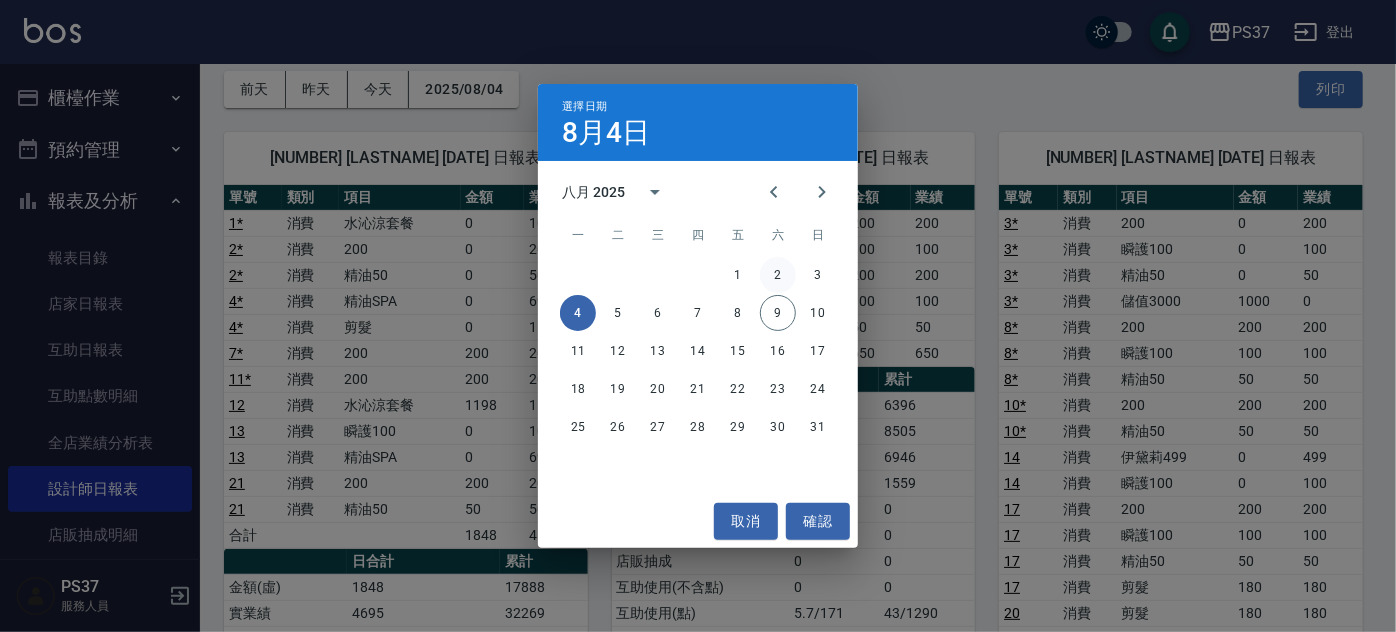 click on "2" at bounding box center (778, 275) 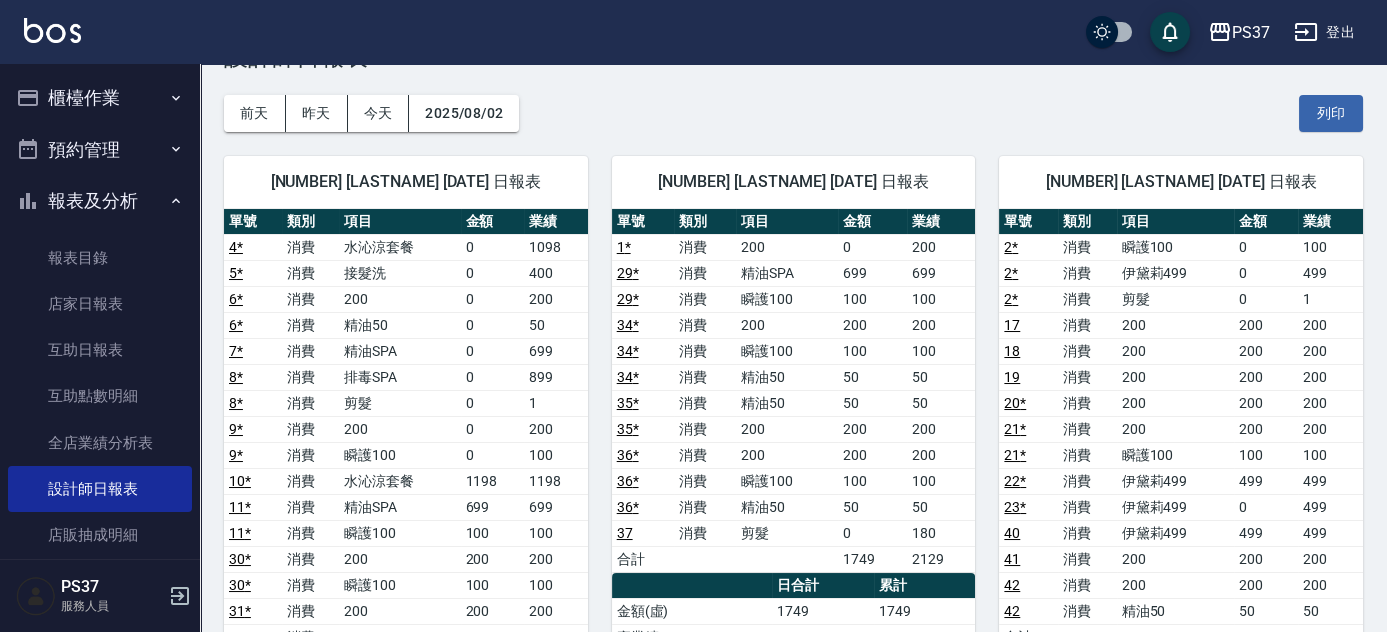 scroll, scrollTop: 0, scrollLeft: 0, axis: both 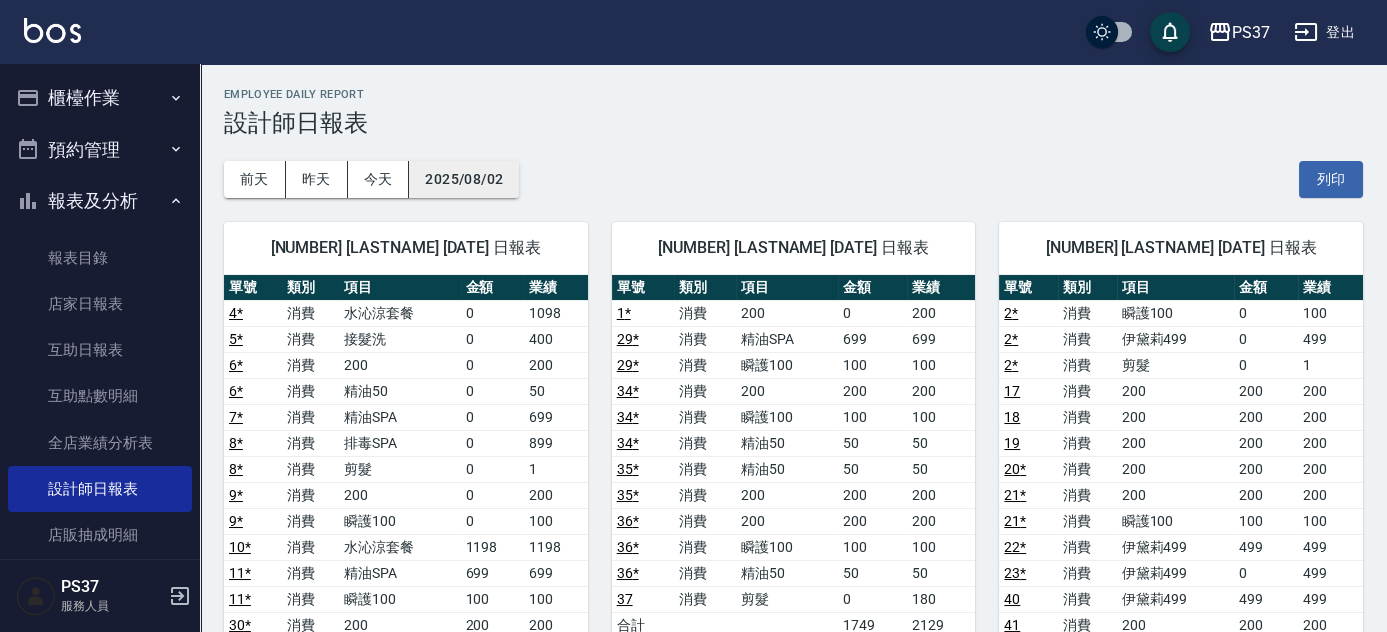 click on "2025/08/02" at bounding box center [464, 179] 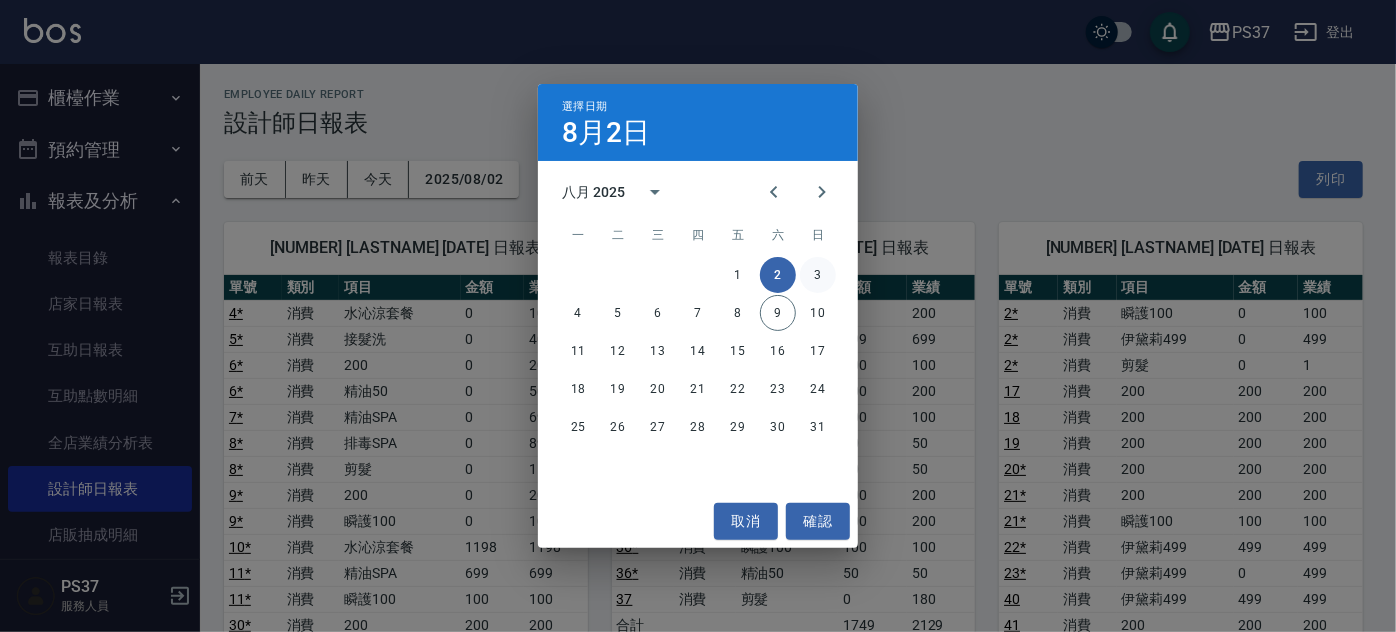 click on "3" at bounding box center (818, 275) 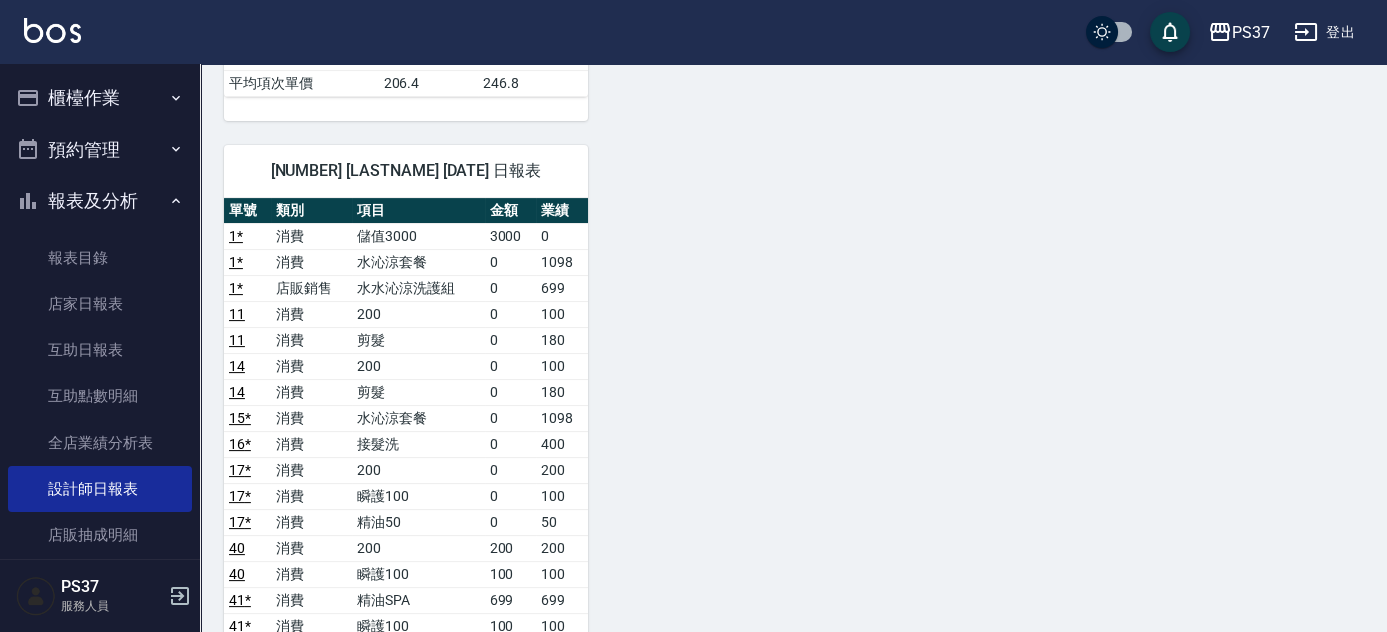 scroll, scrollTop: 1181, scrollLeft: 0, axis: vertical 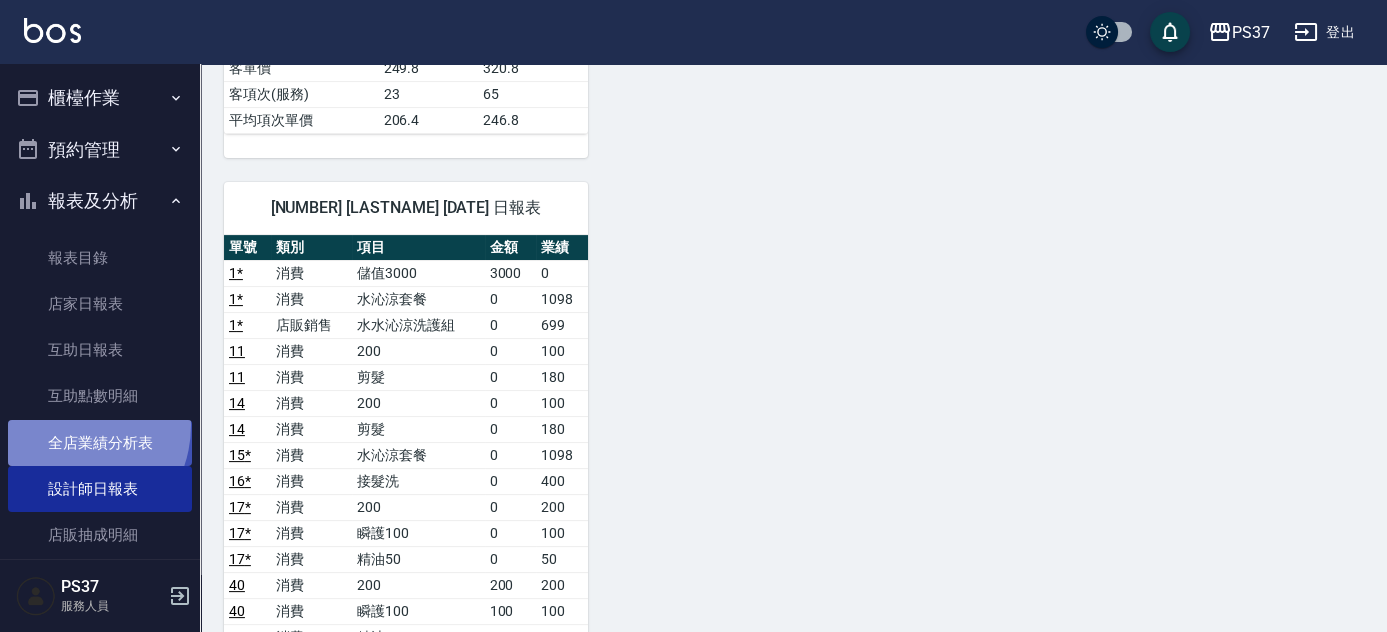 click on "全店業績分析表" at bounding box center [100, 443] 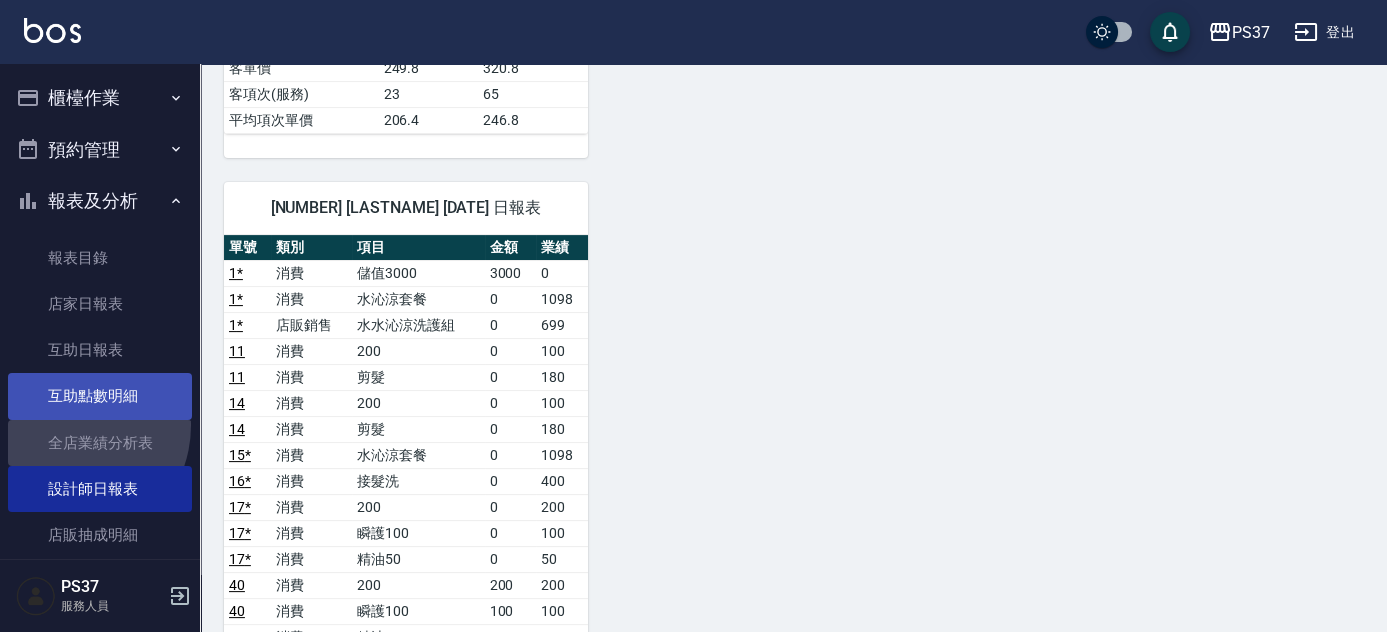 scroll, scrollTop: 0, scrollLeft: 0, axis: both 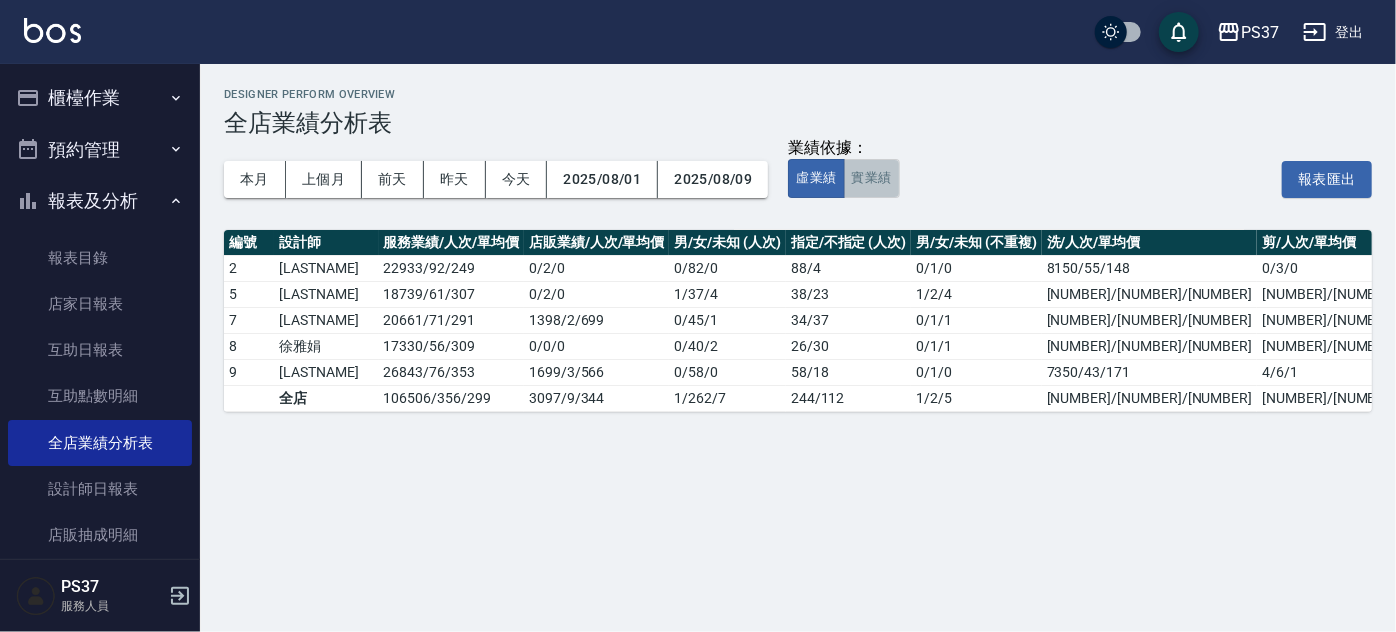 click on "實業績" at bounding box center (872, 178) 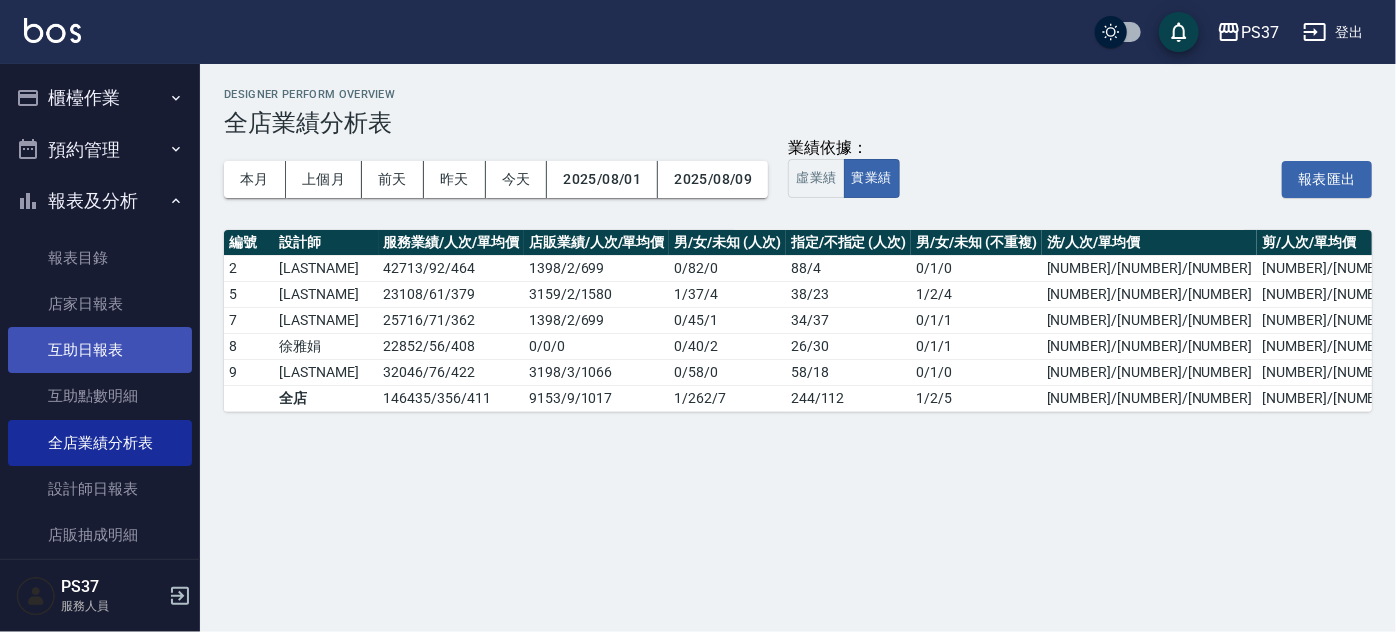 click on "互助日報表" at bounding box center (100, 350) 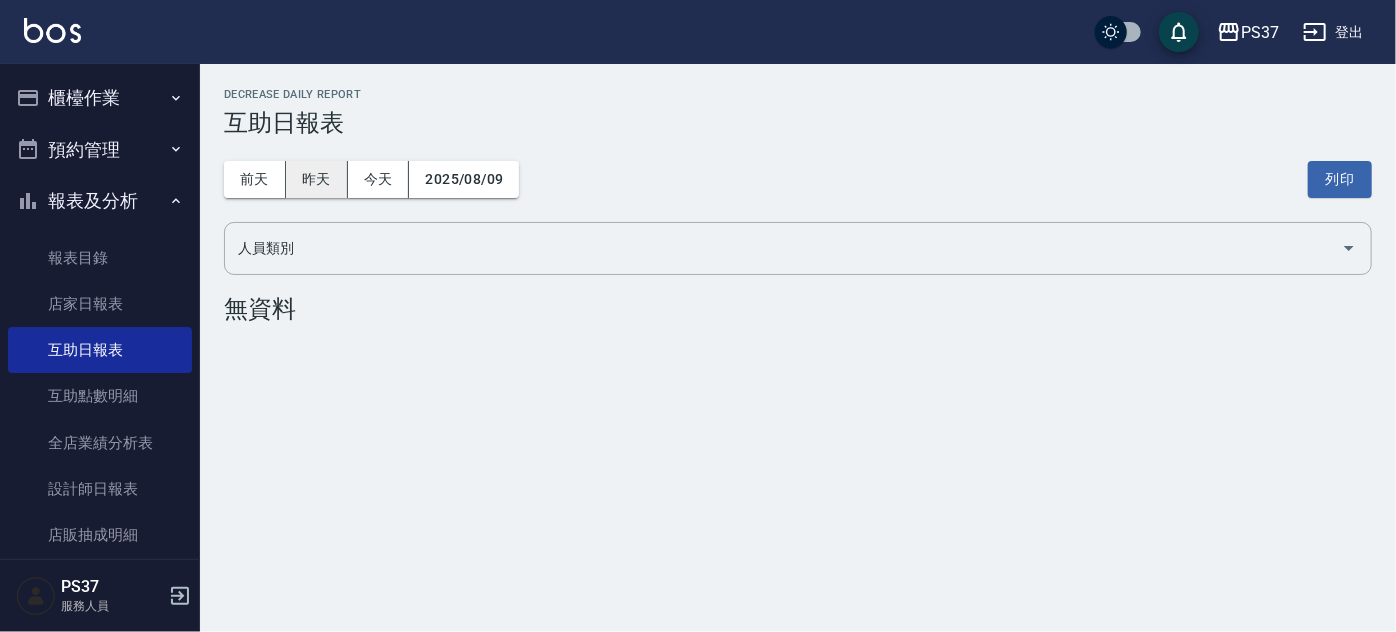 click on "昨天" at bounding box center [317, 179] 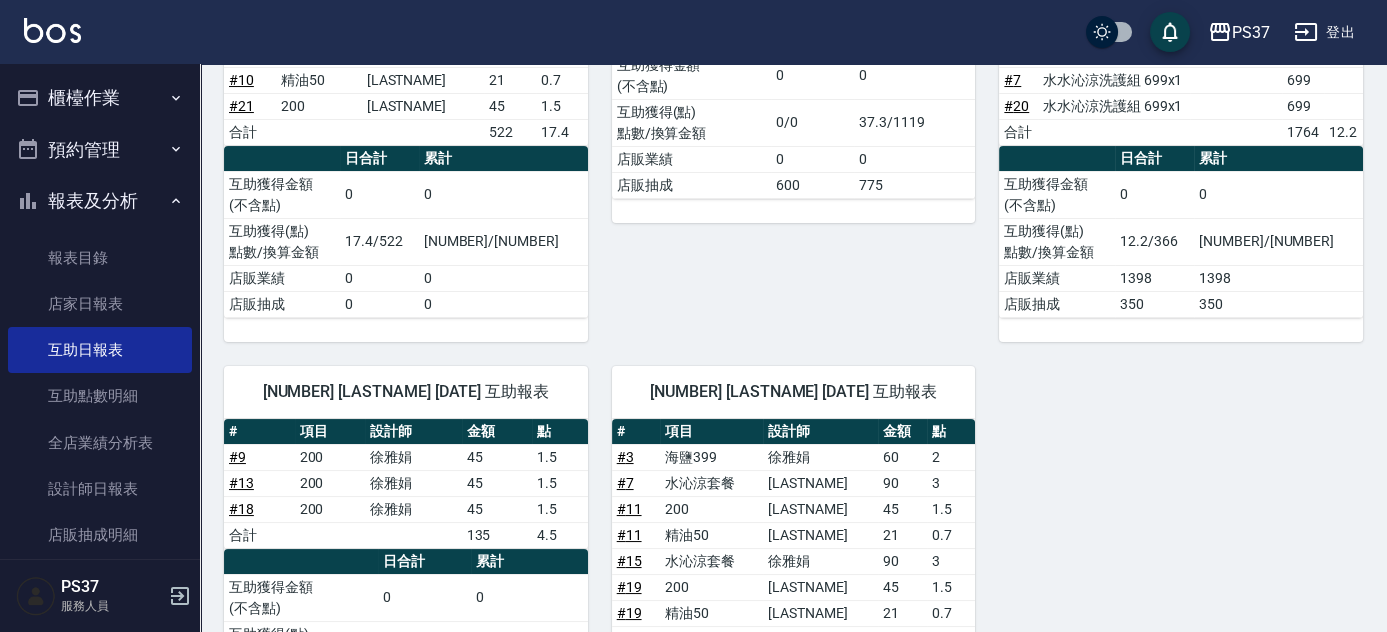 scroll, scrollTop: 771, scrollLeft: 0, axis: vertical 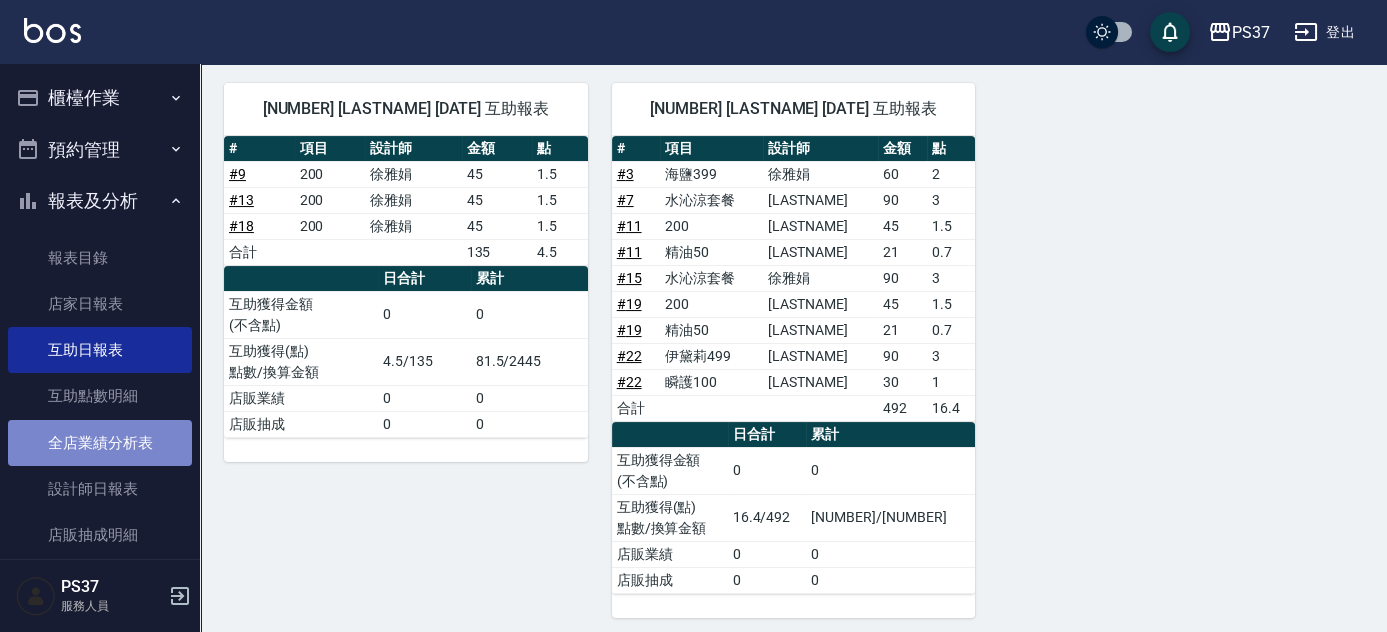 click on "全店業績分析表" at bounding box center [100, 443] 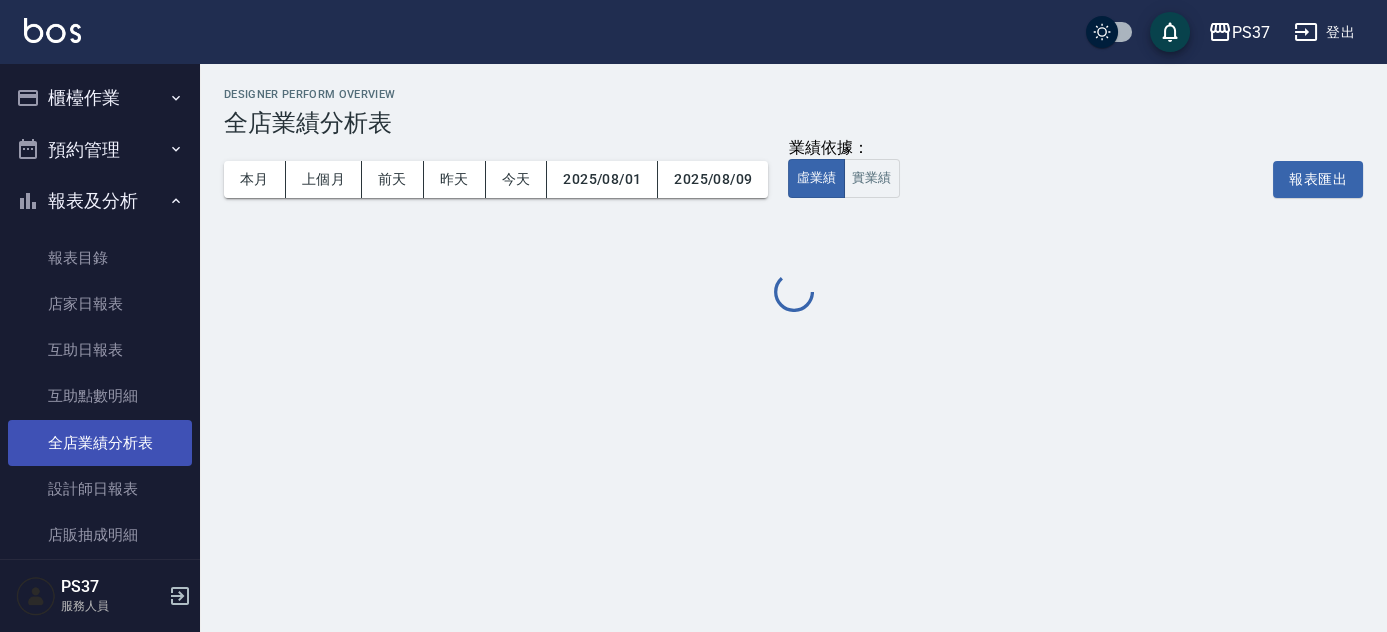 scroll, scrollTop: 0, scrollLeft: 0, axis: both 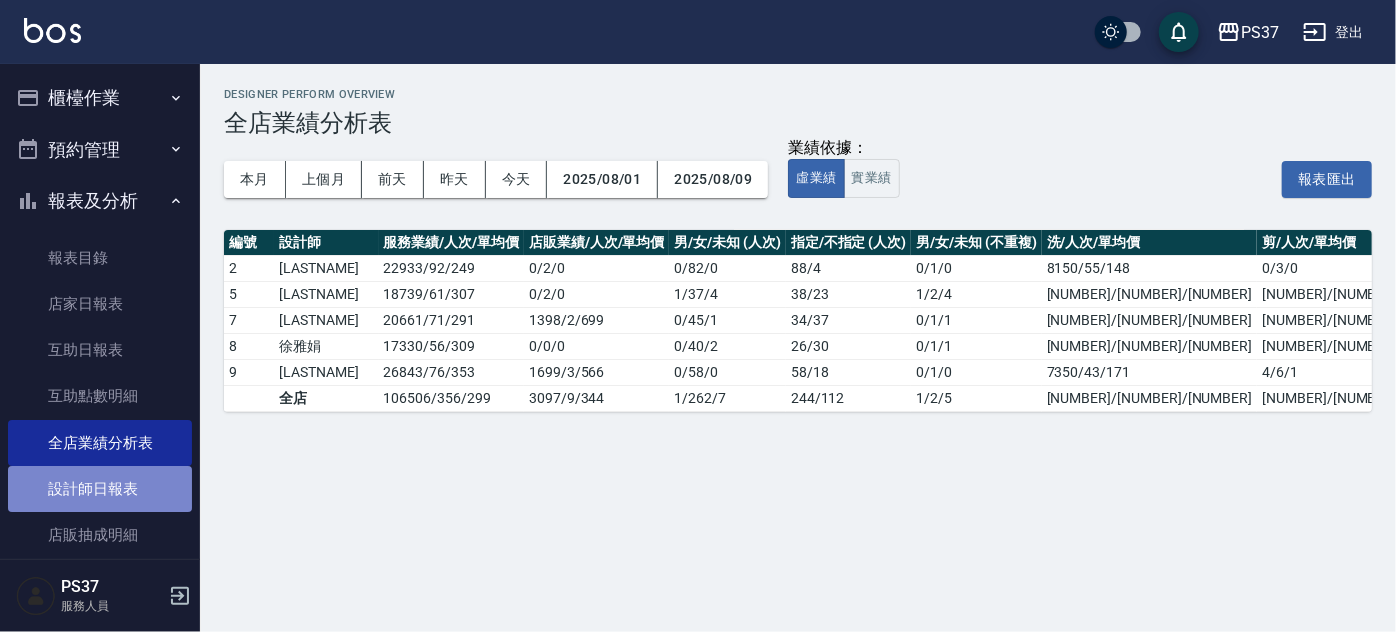 click on "設計師日報表" at bounding box center (100, 489) 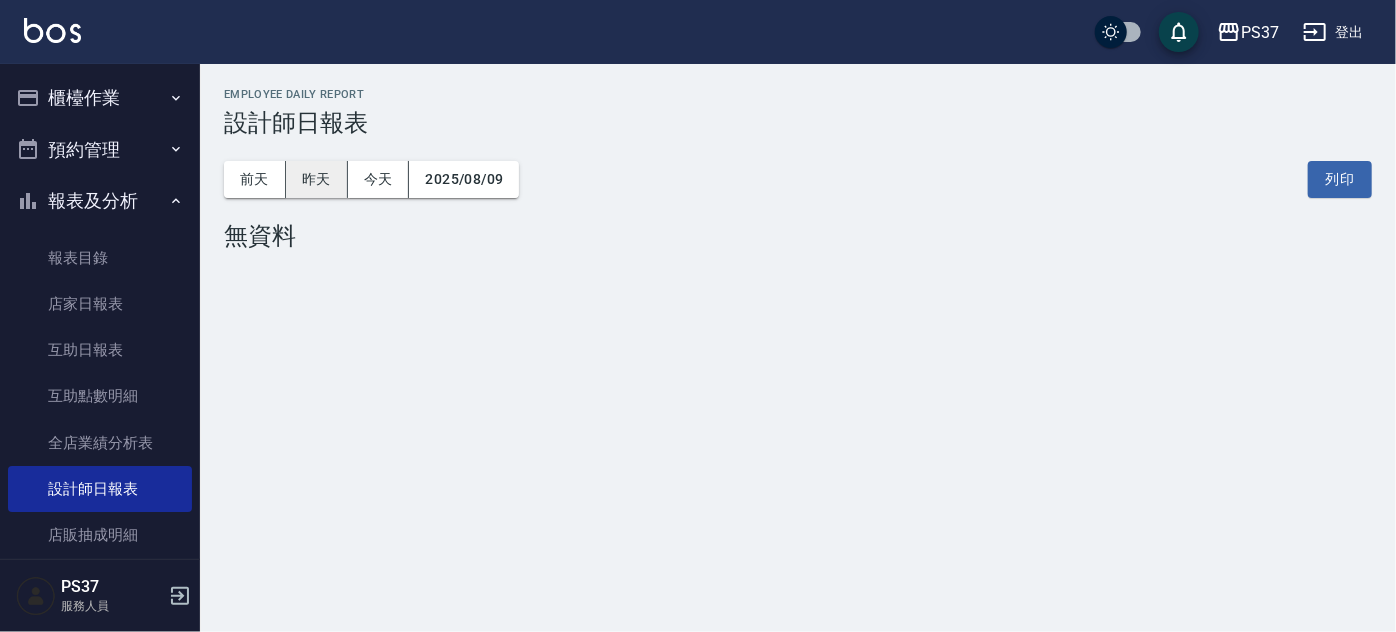 click on "昨天" at bounding box center [317, 179] 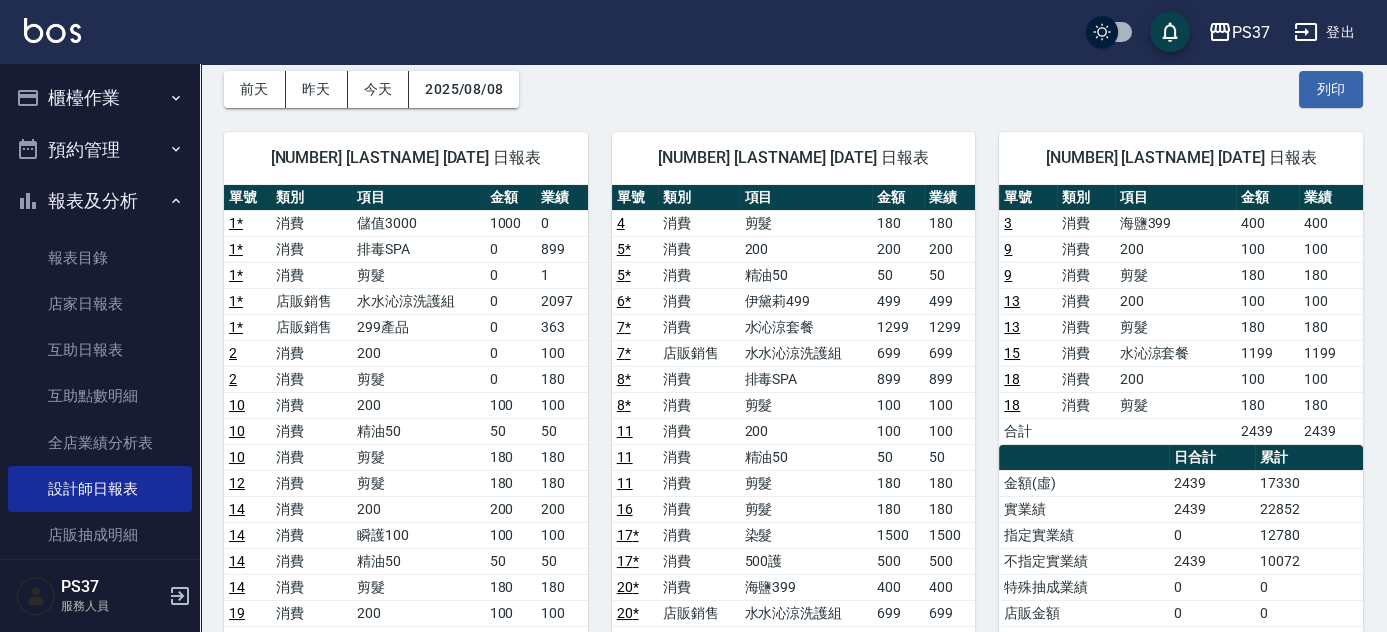 scroll, scrollTop: 719, scrollLeft: 0, axis: vertical 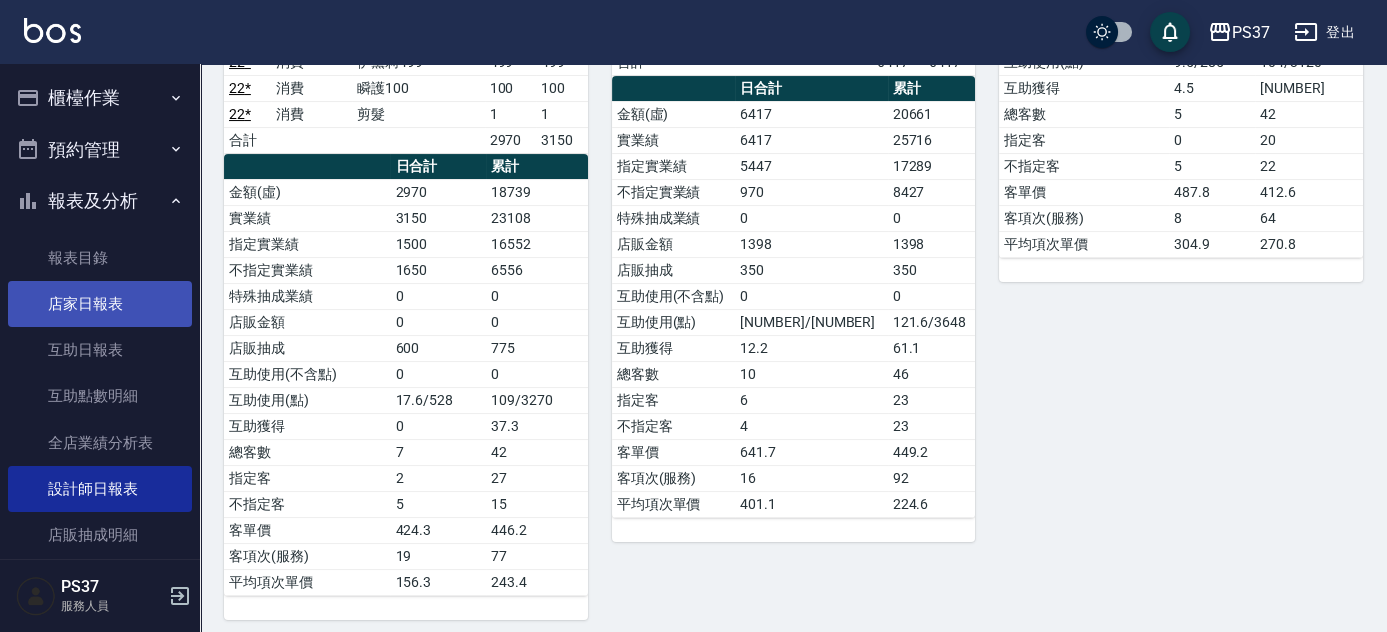click on "店家日報表" at bounding box center (100, 304) 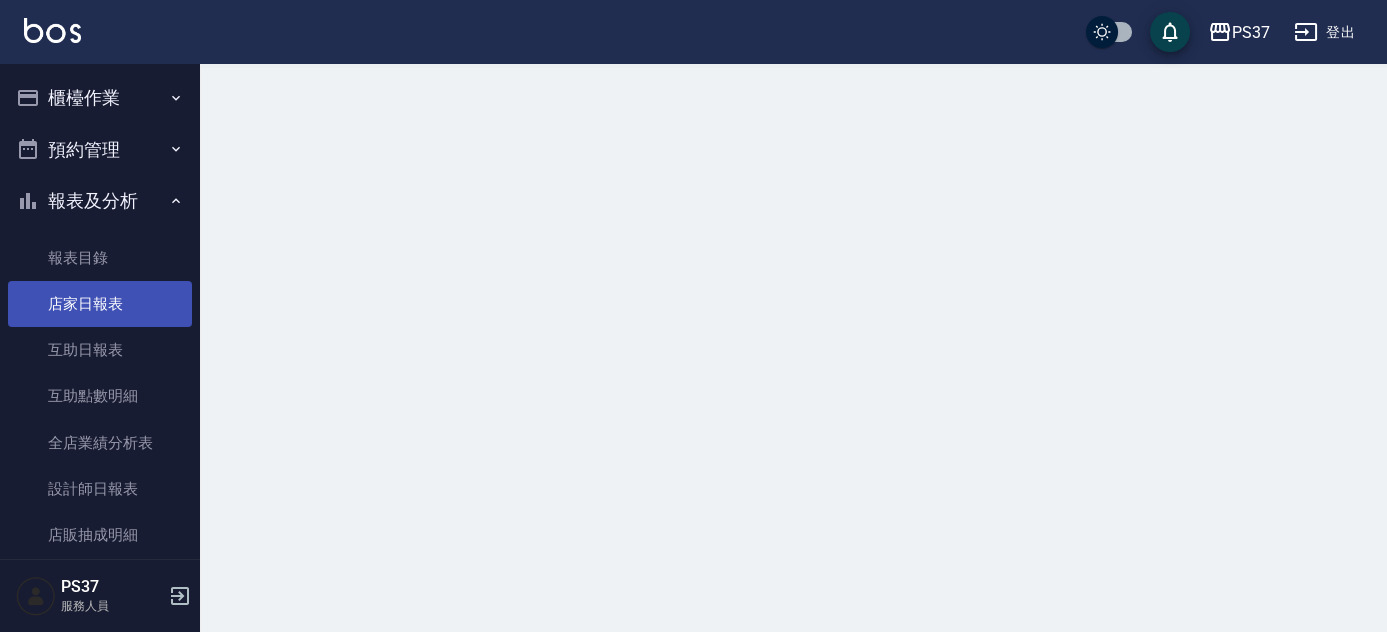 scroll, scrollTop: 0, scrollLeft: 0, axis: both 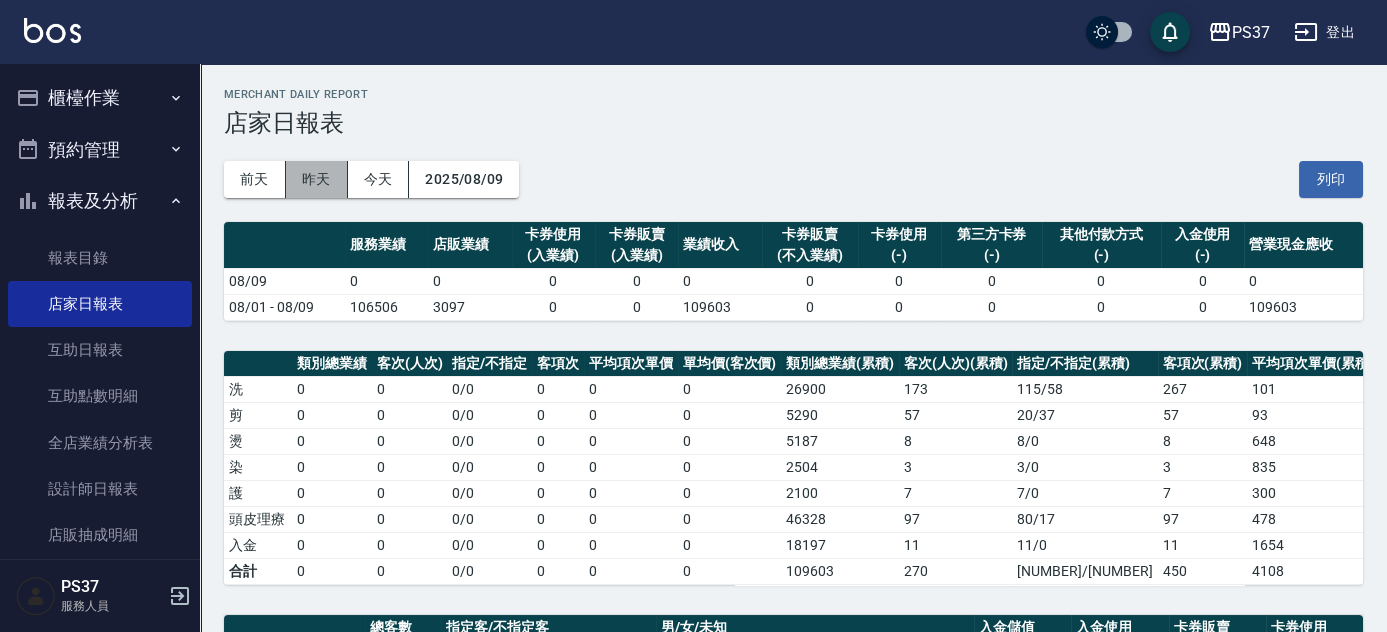 click on "昨天" at bounding box center (317, 179) 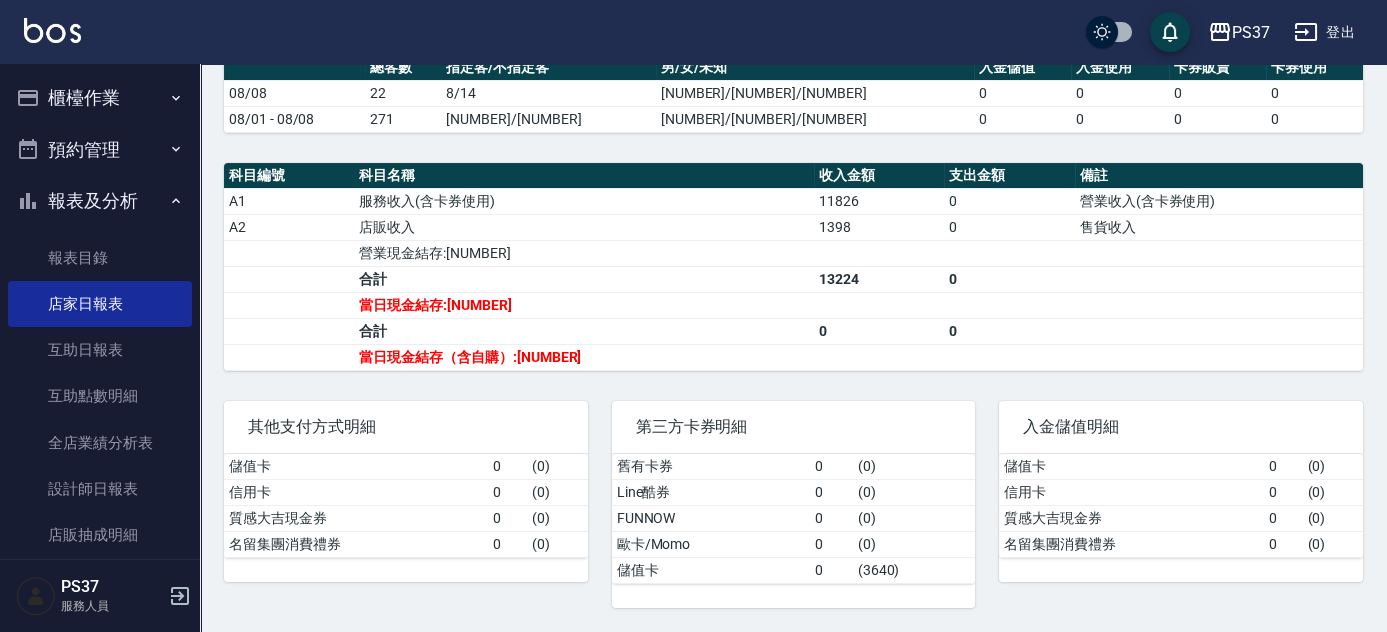 scroll, scrollTop: 565, scrollLeft: 0, axis: vertical 